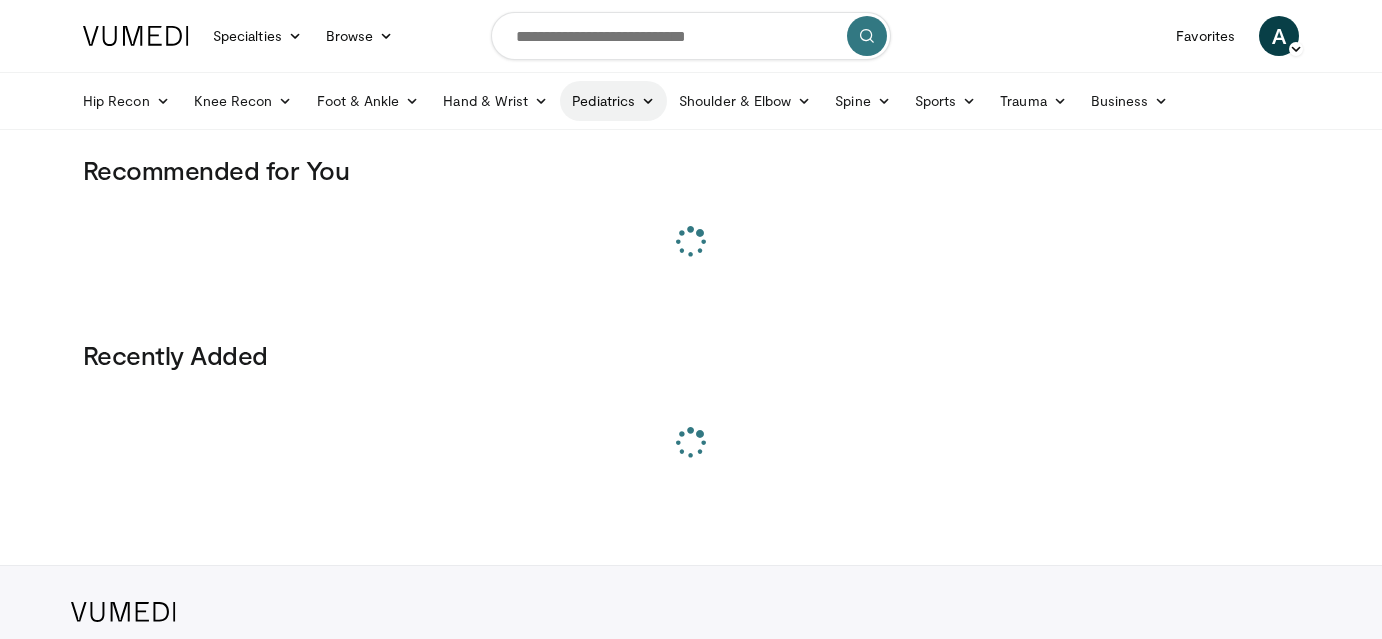 scroll, scrollTop: 0, scrollLeft: 0, axis: both 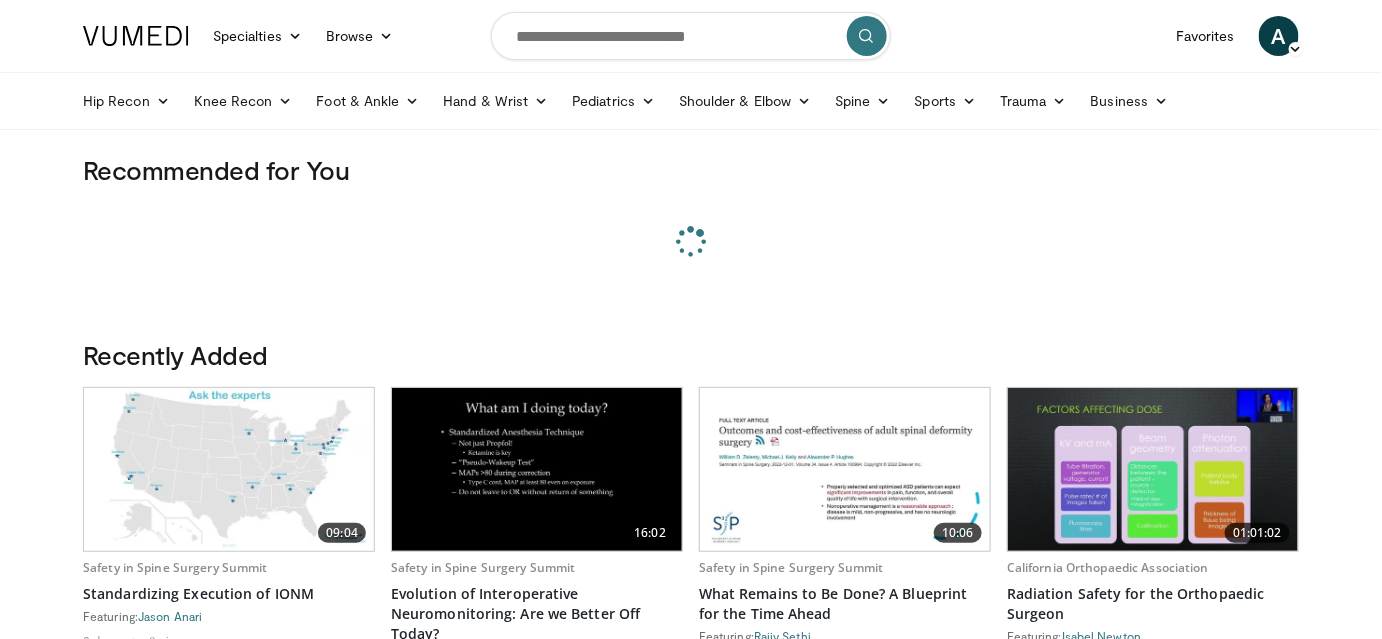 click at bounding box center [691, 36] 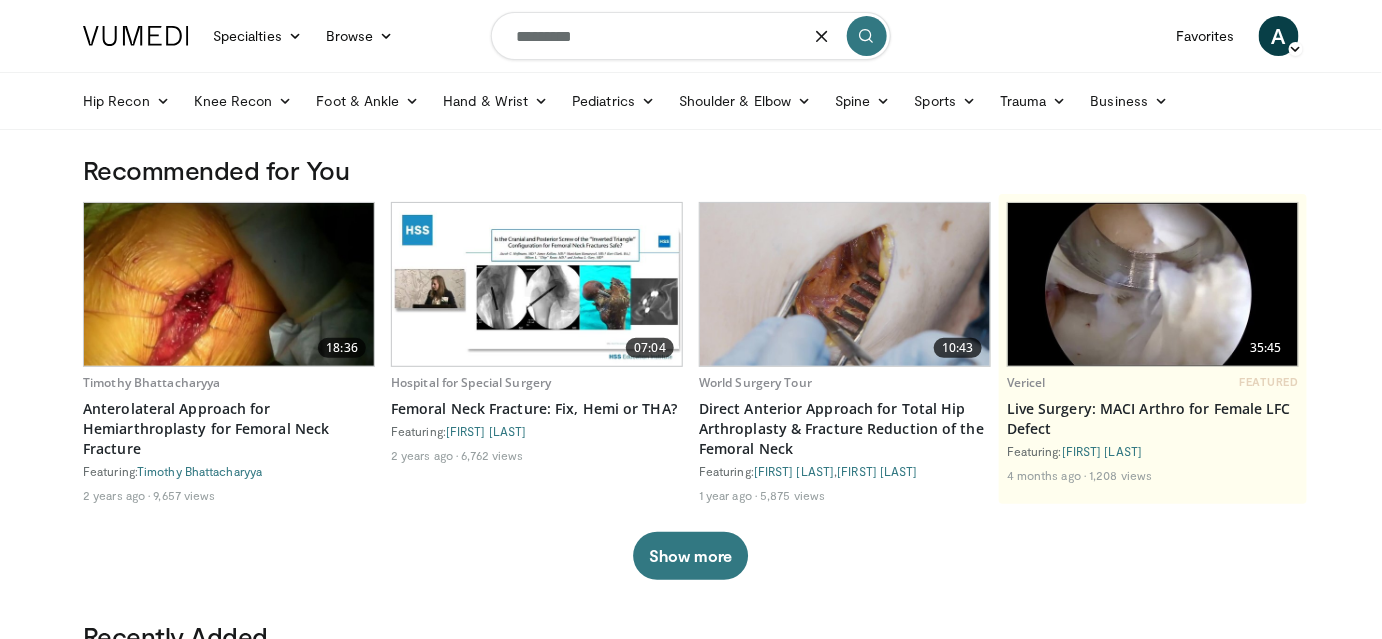 type on "*********" 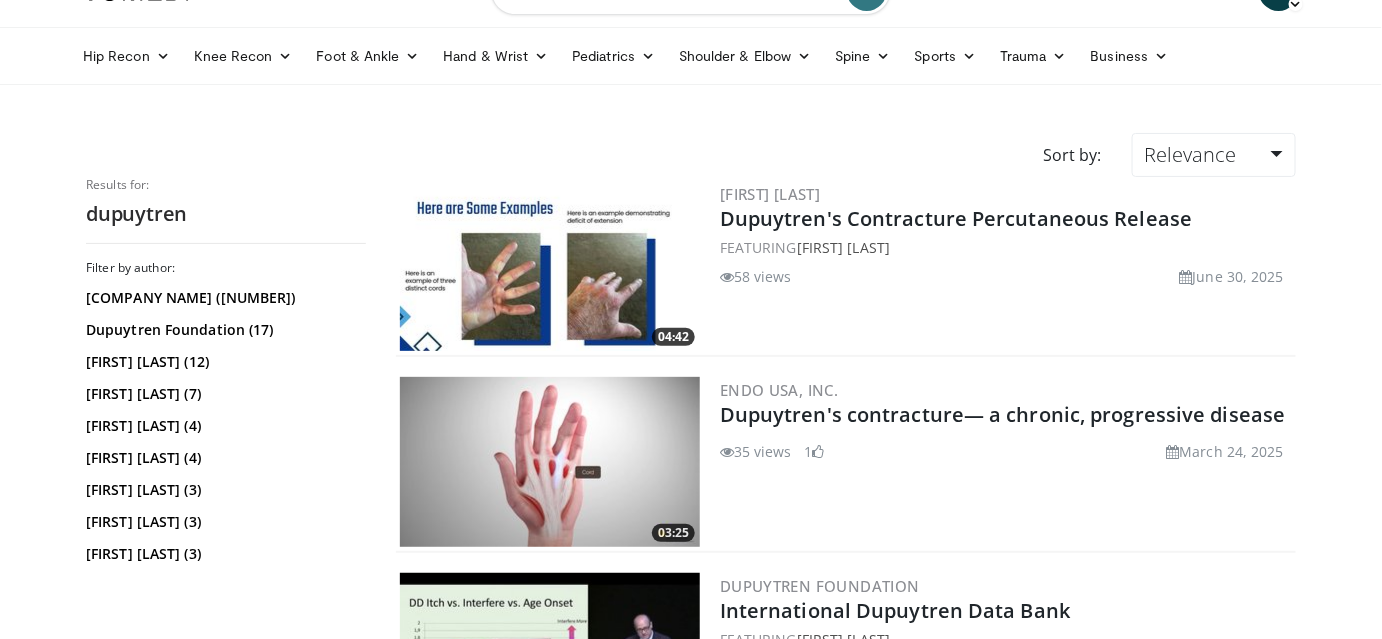 scroll, scrollTop: 43, scrollLeft: 0, axis: vertical 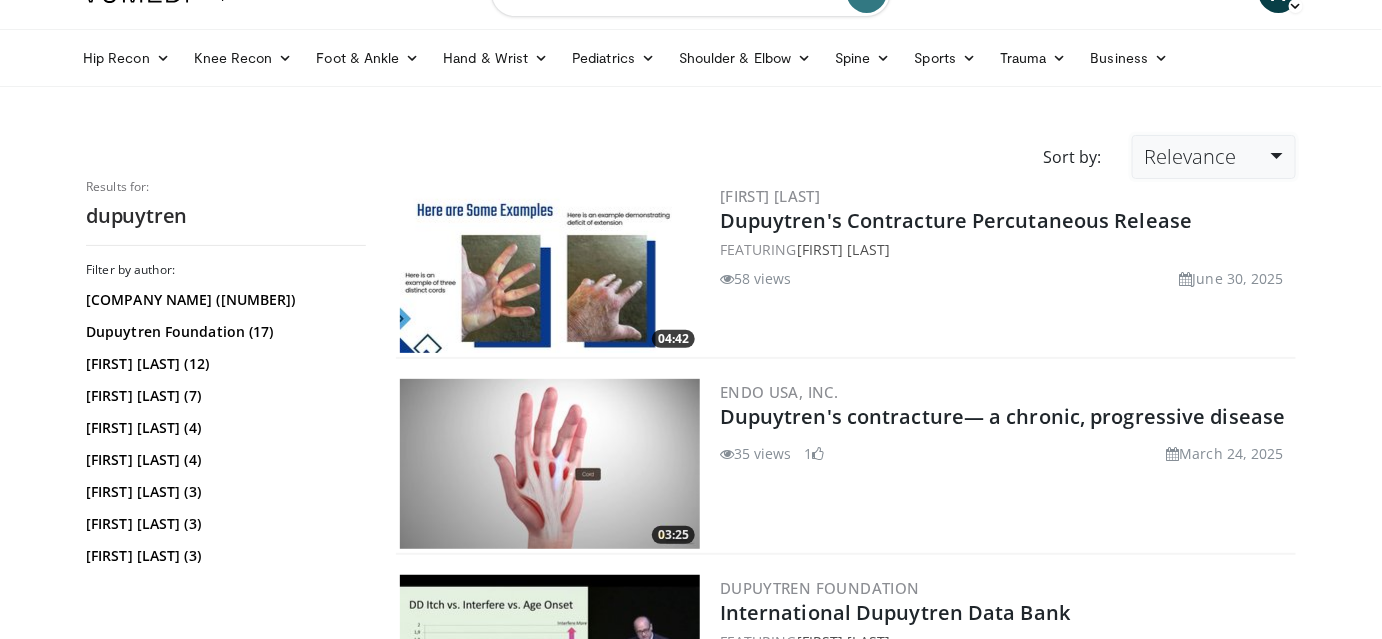 click on "Relevance" at bounding box center [1214, 157] 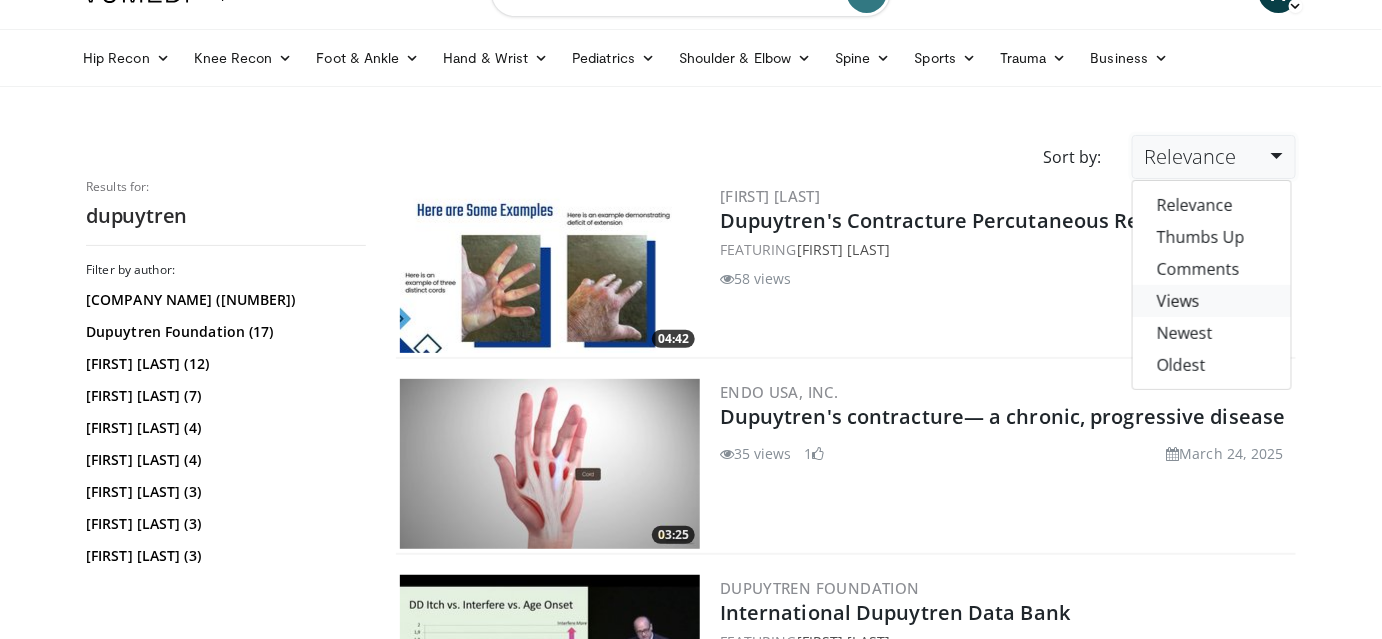 click on "Views" at bounding box center [1212, 301] 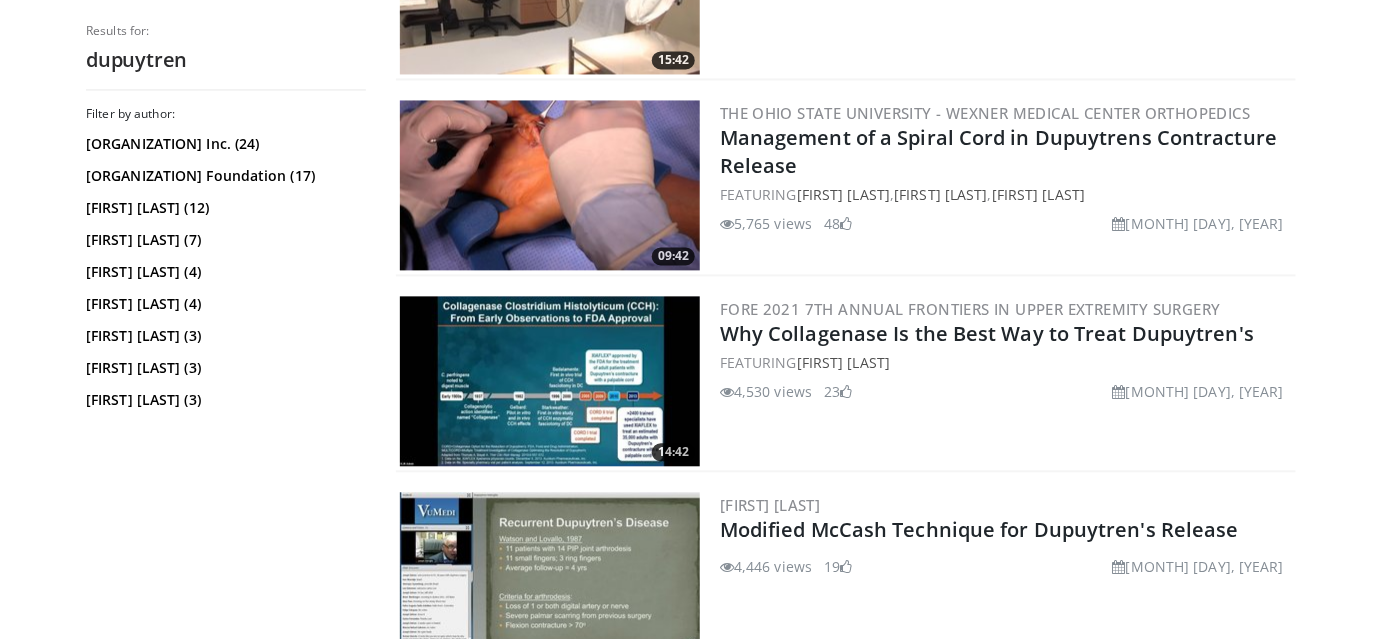 scroll, scrollTop: 1304, scrollLeft: 0, axis: vertical 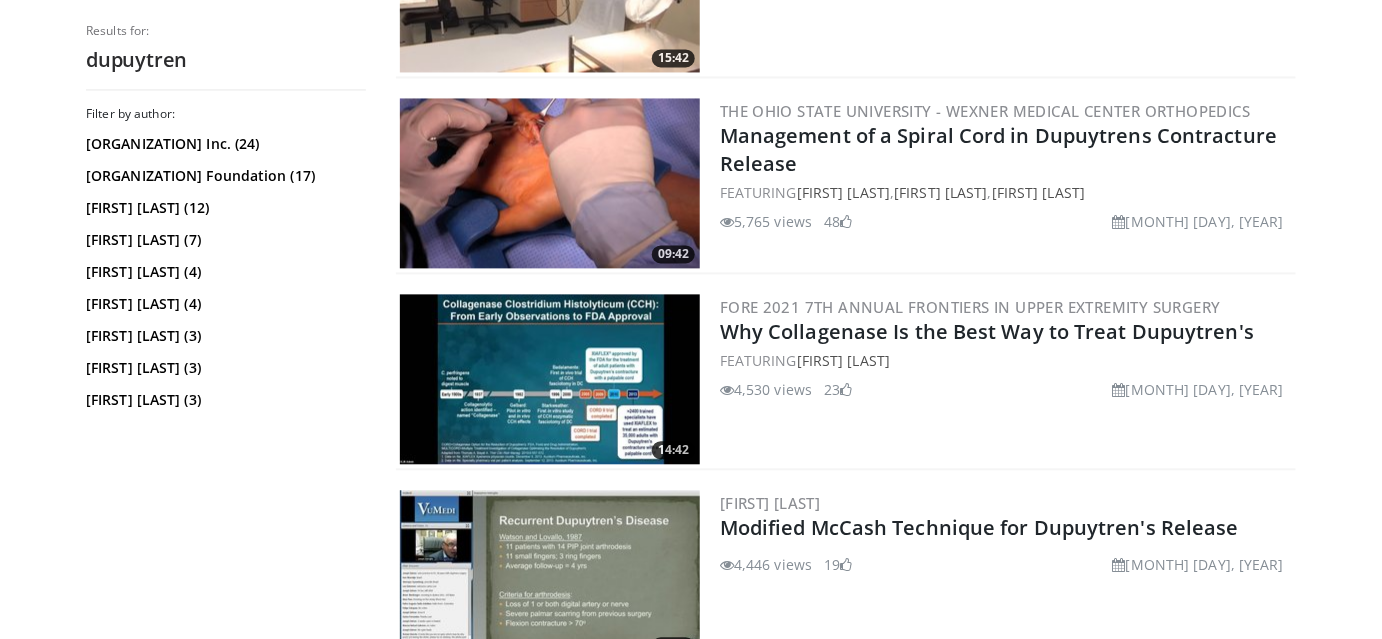 click on "4,530 views" at bounding box center (766, 389) 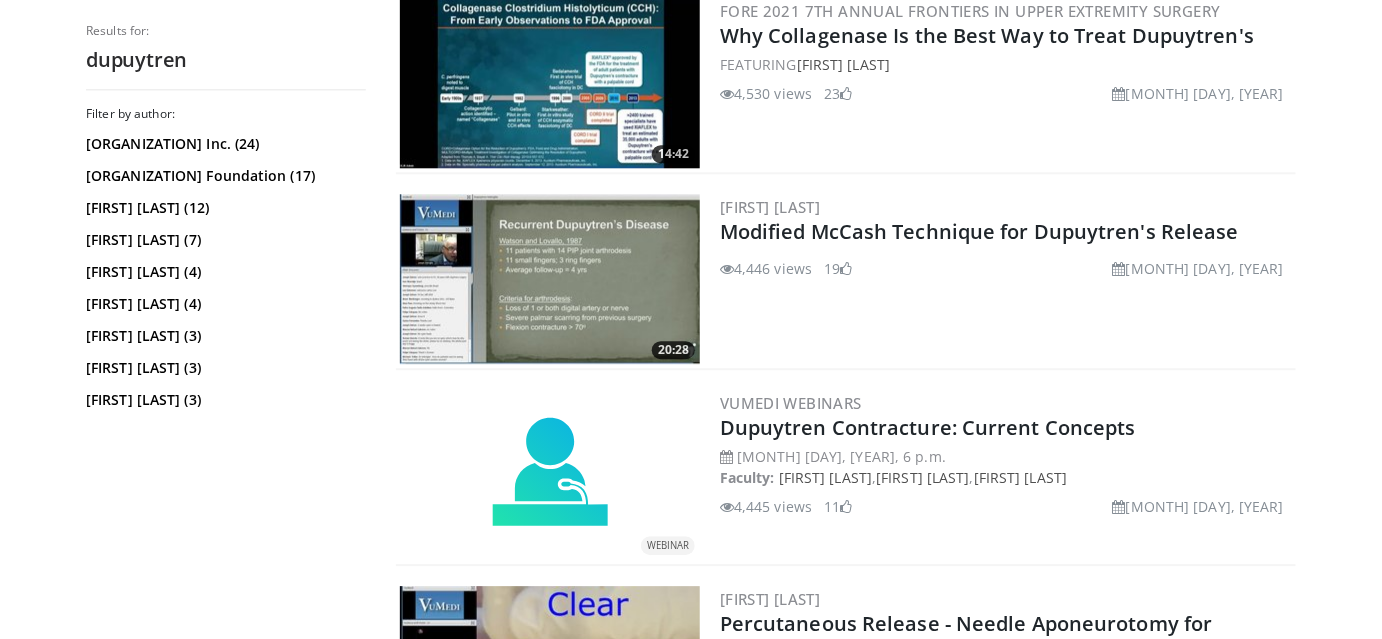 scroll, scrollTop: 1742, scrollLeft: 0, axis: vertical 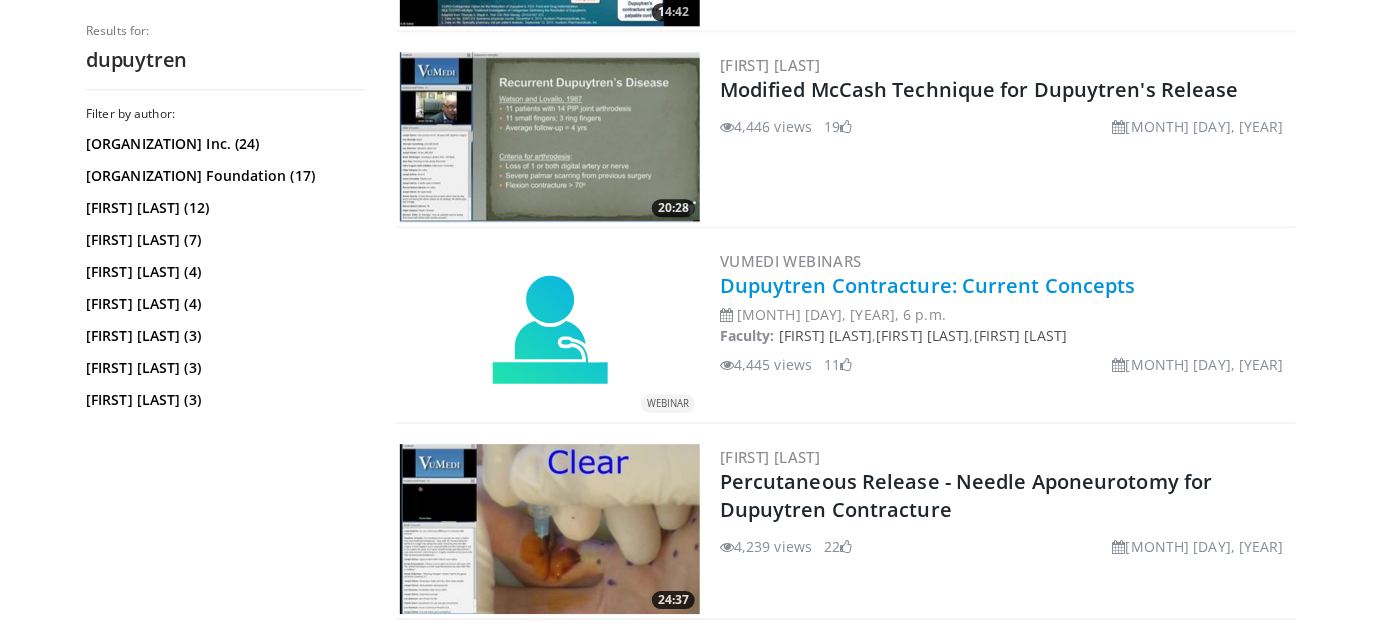 click on "Dupuytren Contracture: Current Concepts" at bounding box center [928, 285] 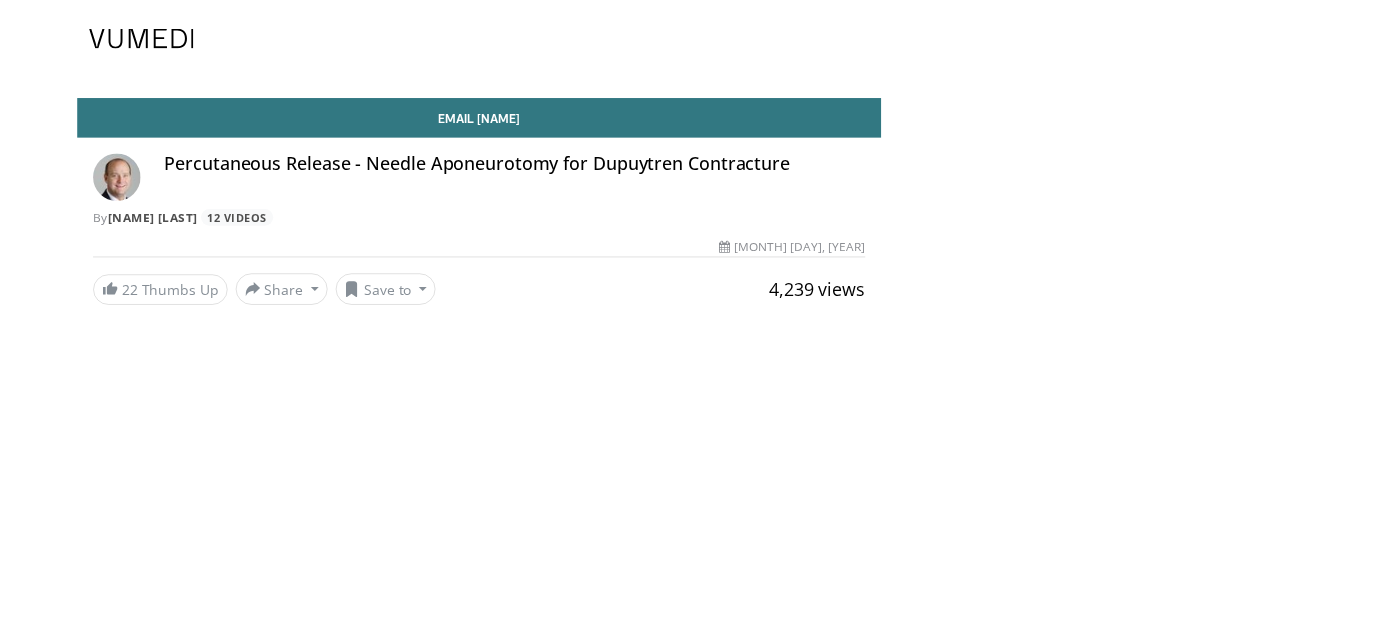 scroll, scrollTop: 0, scrollLeft: 0, axis: both 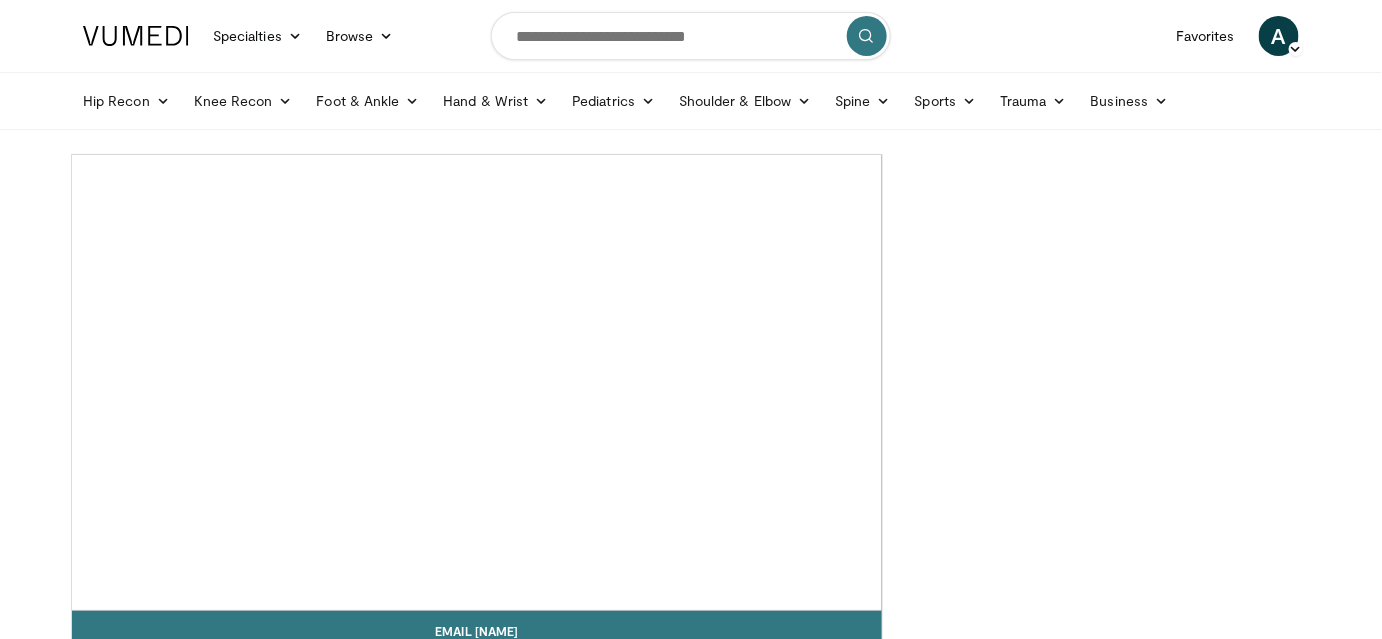 click on "10 seconds
Tap to unmute" at bounding box center [477, 382] 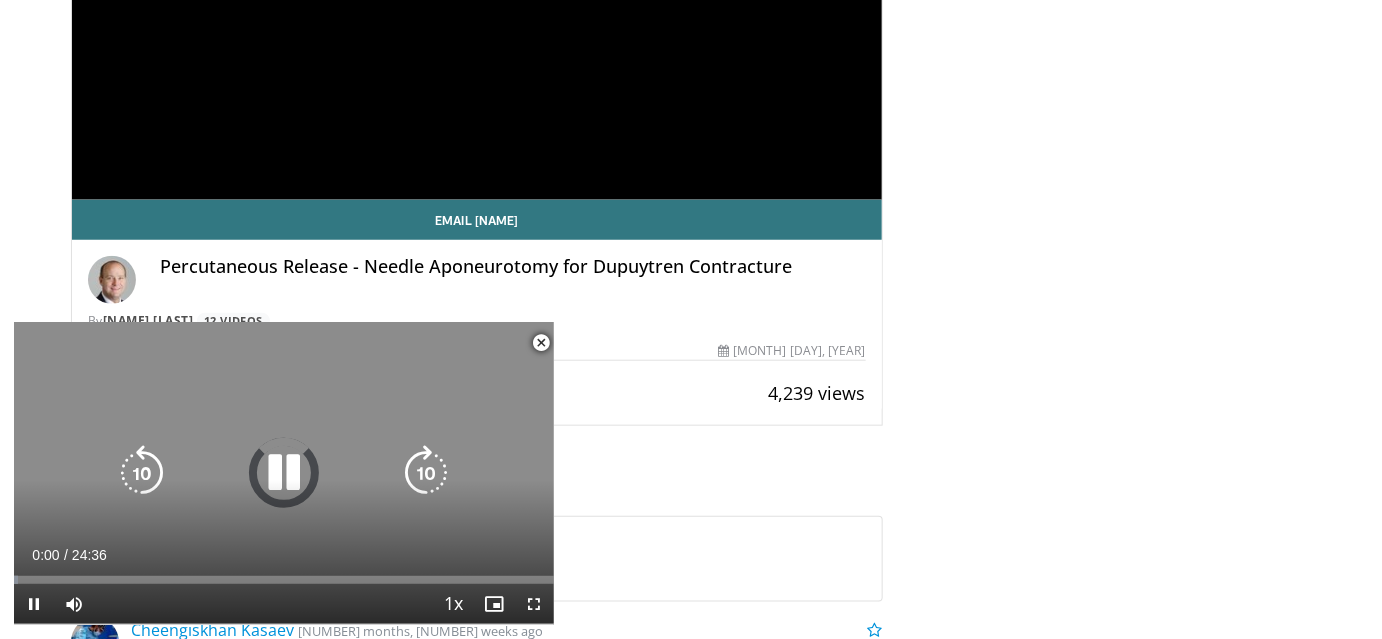 scroll, scrollTop: 415, scrollLeft: 0, axis: vertical 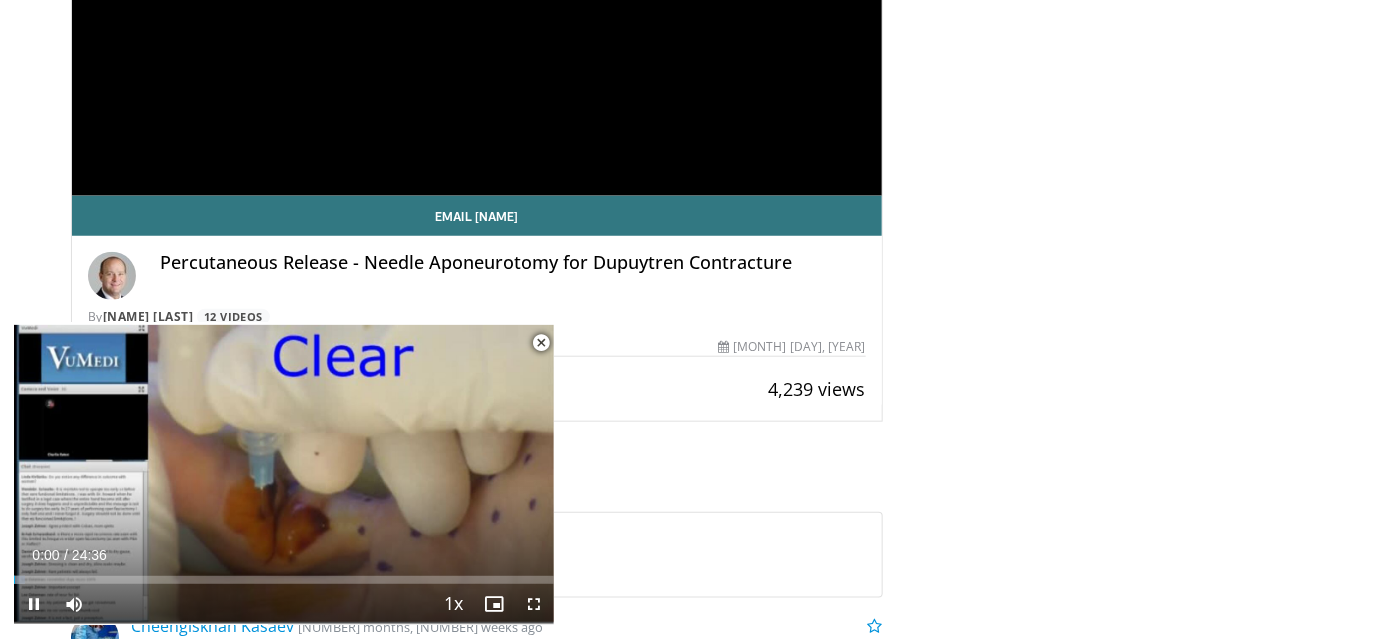 click at bounding box center [541, 343] 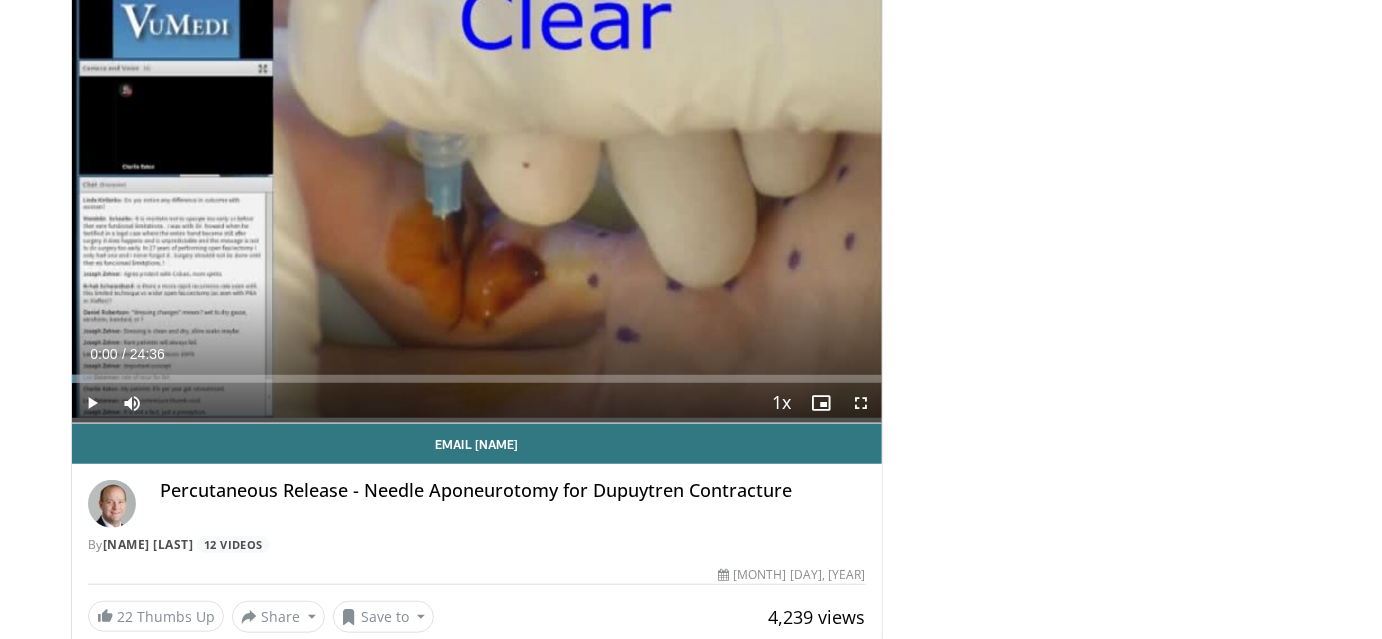 scroll, scrollTop: 0, scrollLeft: 0, axis: both 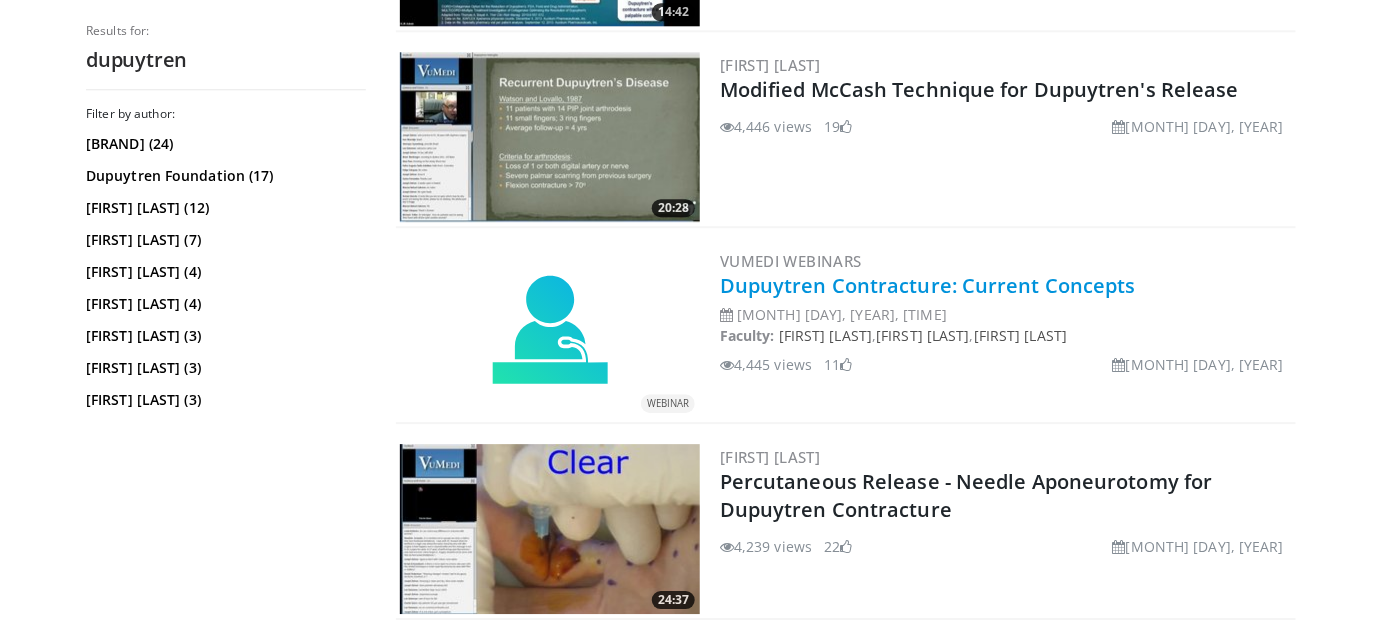 click on "Dupuytren Contracture: Current Concepts" at bounding box center [928, 285] 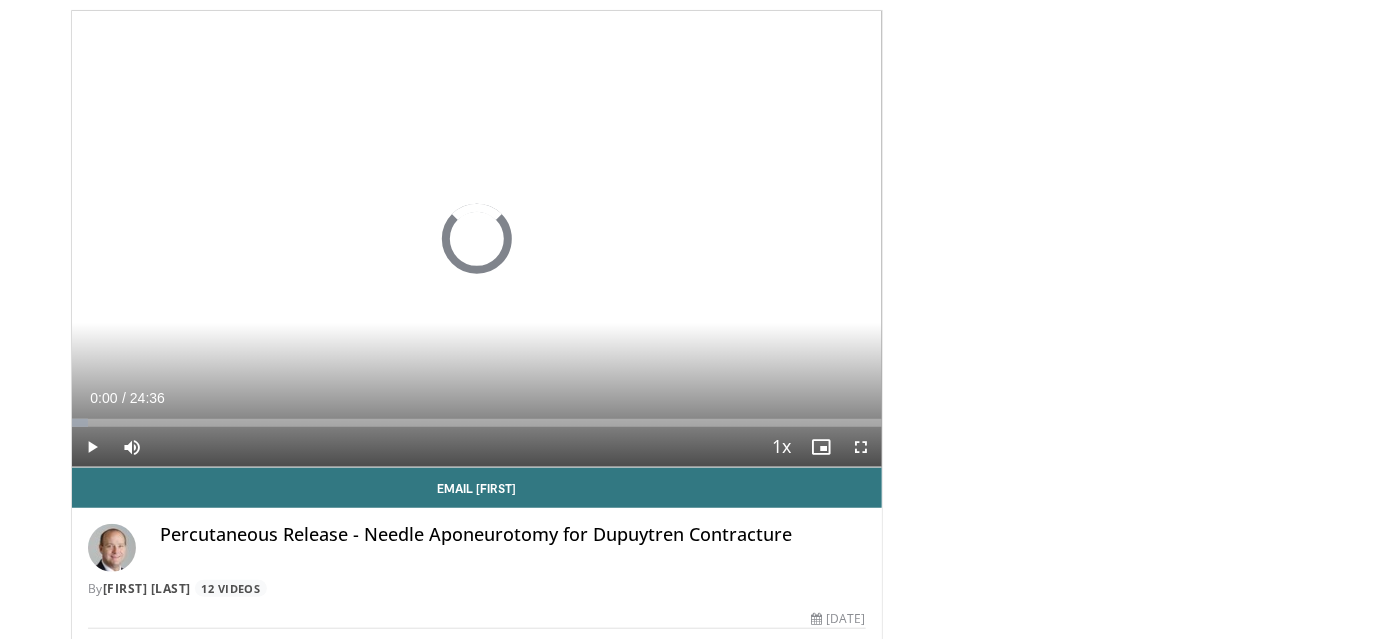 scroll, scrollTop: 145, scrollLeft: 0, axis: vertical 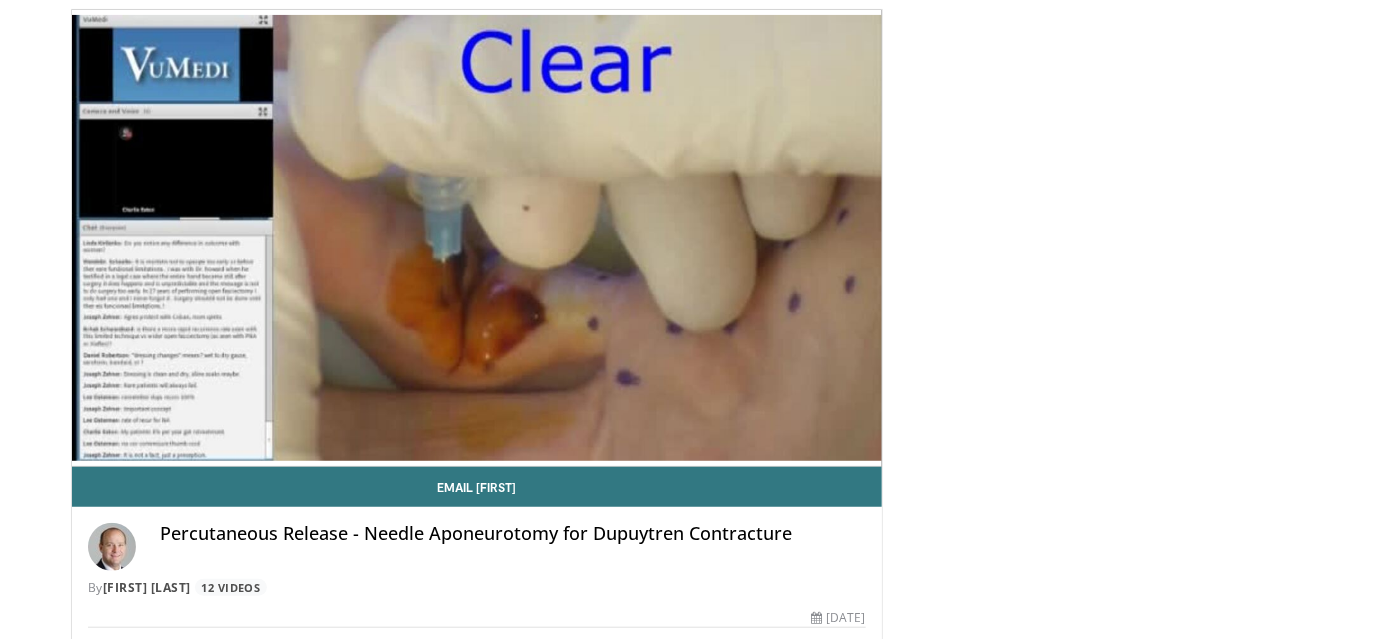 click at bounding box center [1104, 622] 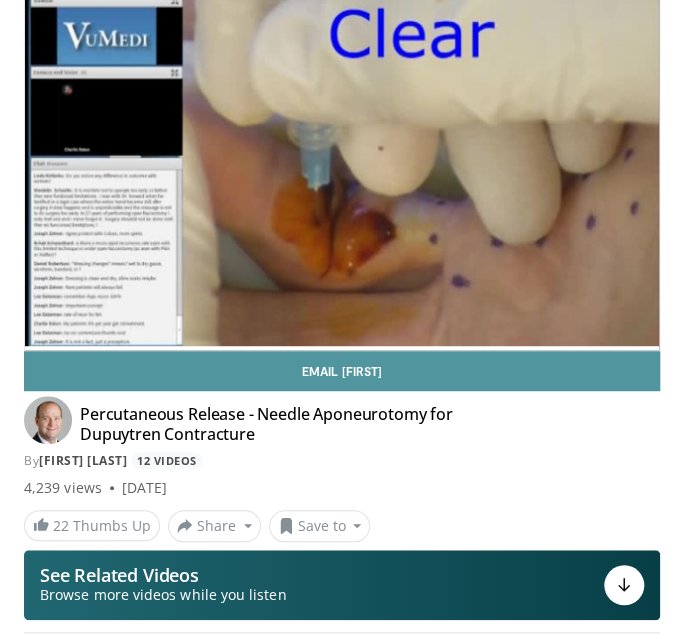 scroll, scrollTop: 0, scrollLeft: 0, axis: both 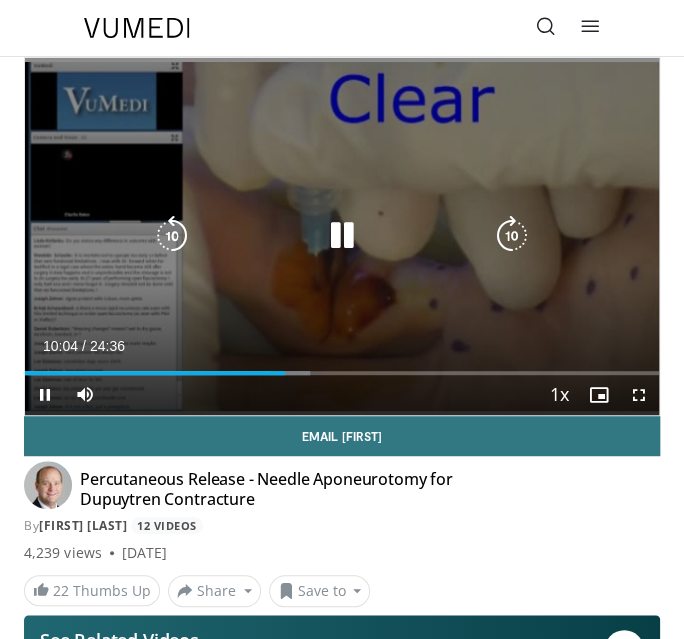 click at bounding box center [342, 236] 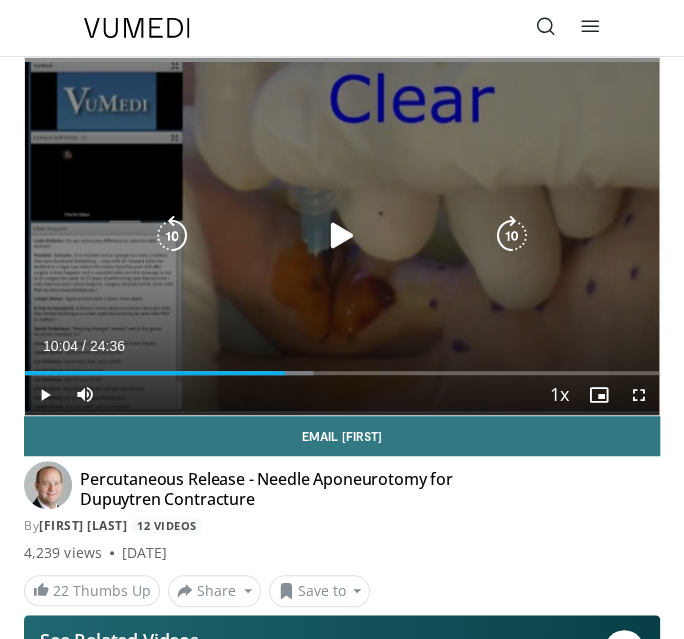 click at bounding box center (342, 236) 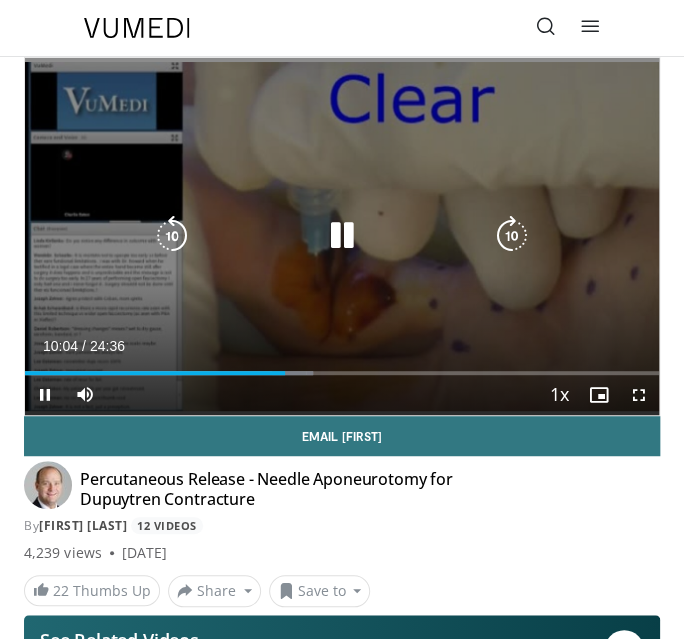 type 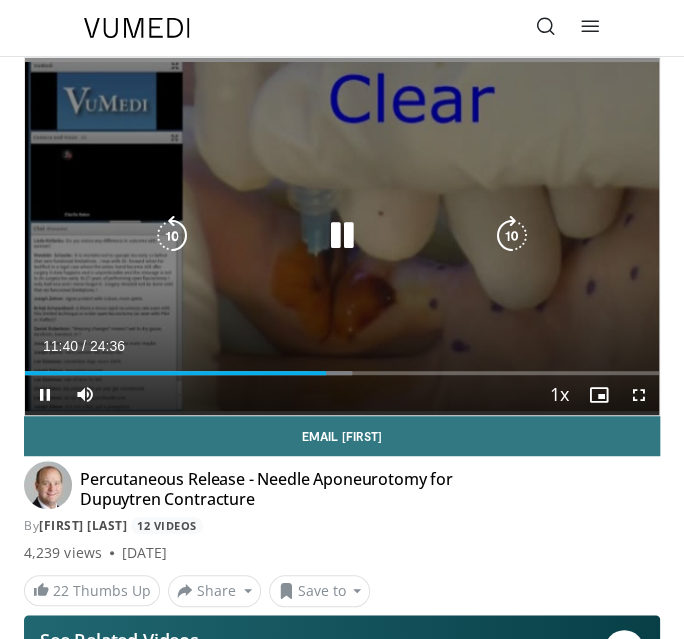 click at bounding box center (342, 236) 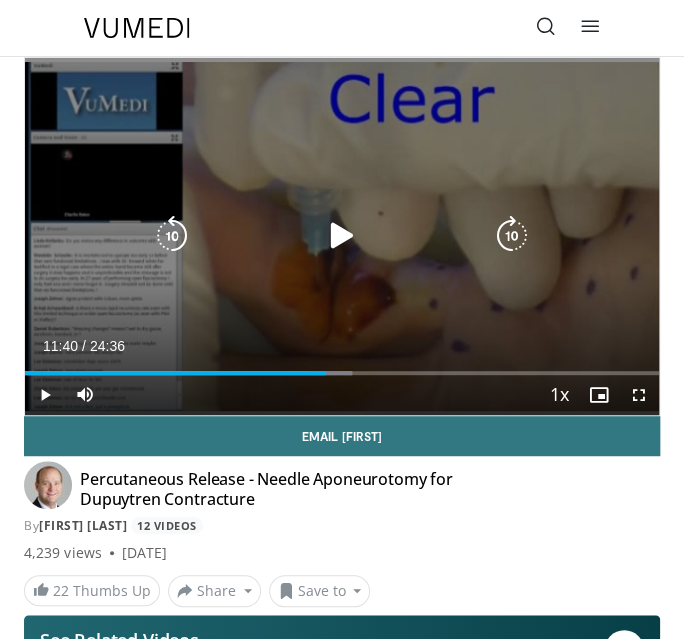 click on "10 seconds
Tap to unmute" at bounding box center [342, 236] 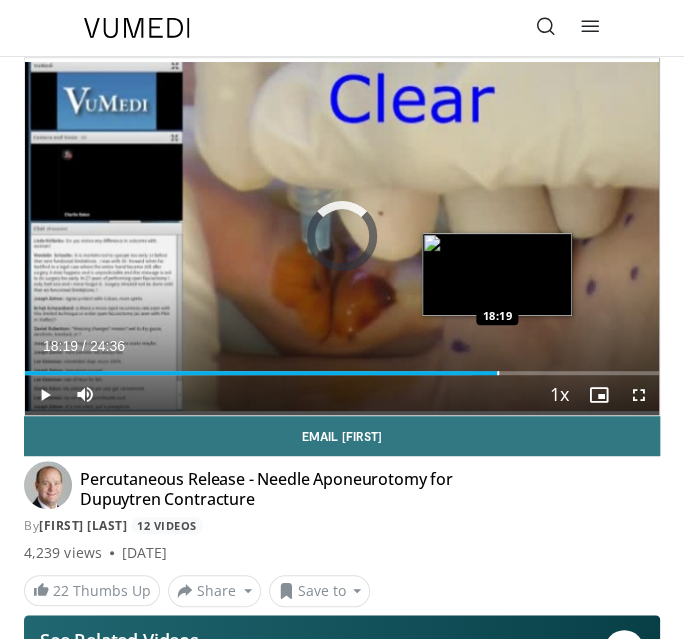 click on "Loaded :  70.51% 18:19 18:19" at bounding box center [342, 365] 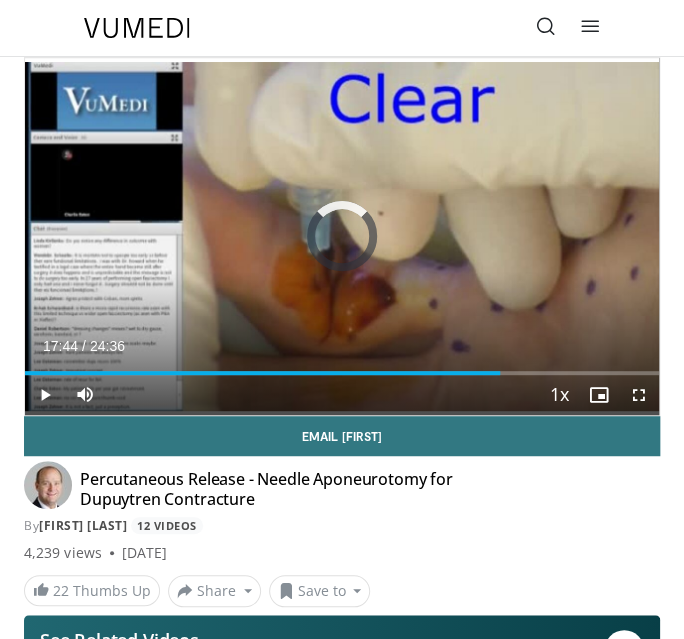 click at bounding box center [483, 373] 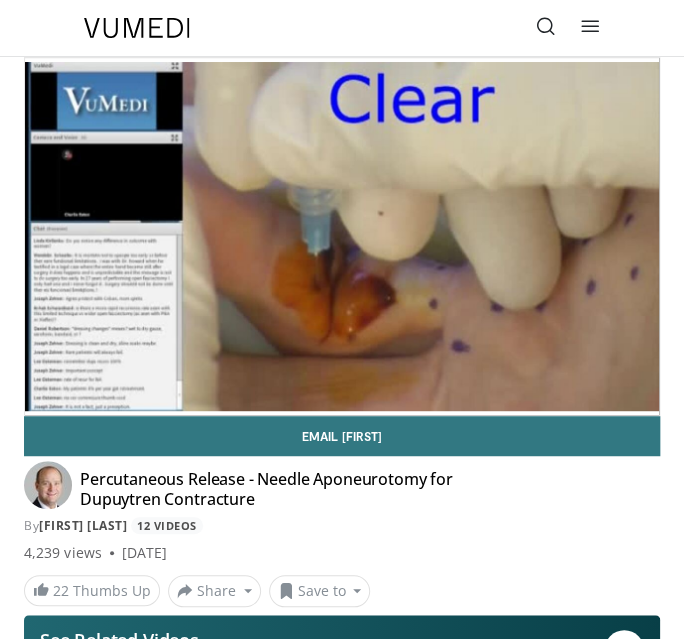 click on "Specialties
Adult & Family Medicine
Allergy, Asthma, Immunology
Anesthesiology
Cardiology
Dental
Dermatology
Endocrinology
Gastroenterology & Hepatology
General Surgery
Hematology & Oncology
Infectious Disease
Nephrology
Neurology
Neurosurgery
Obstetrics & Gynecology
Ophthalmology
Oral Maxillofacial
Orthopaedics
Otolaryngology
Pediatrics
Plastic Surgery
Podiatry
Psychiatry
Pulmonology
Radiation Oncology
Radiology
Rheumatology
Urology
Browse
Videos" at bounding box center [342, 28] 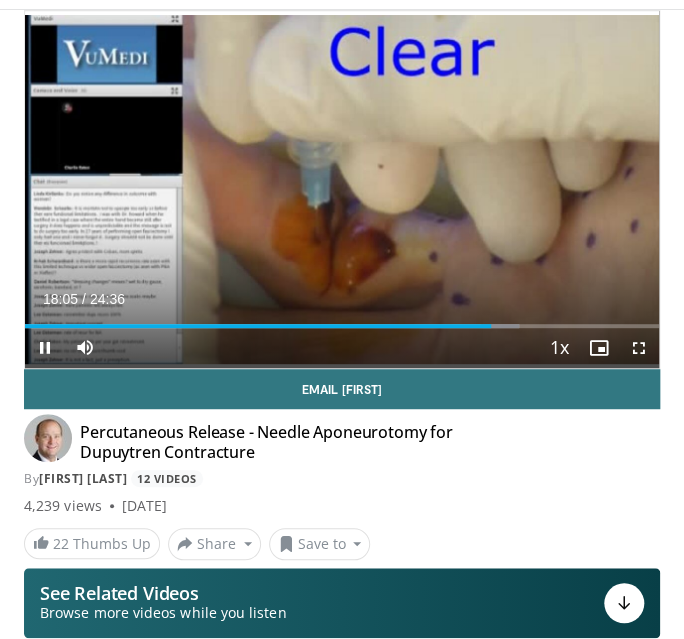 scroll, scrollTop: 0, scrollLeft: 0, axis: both 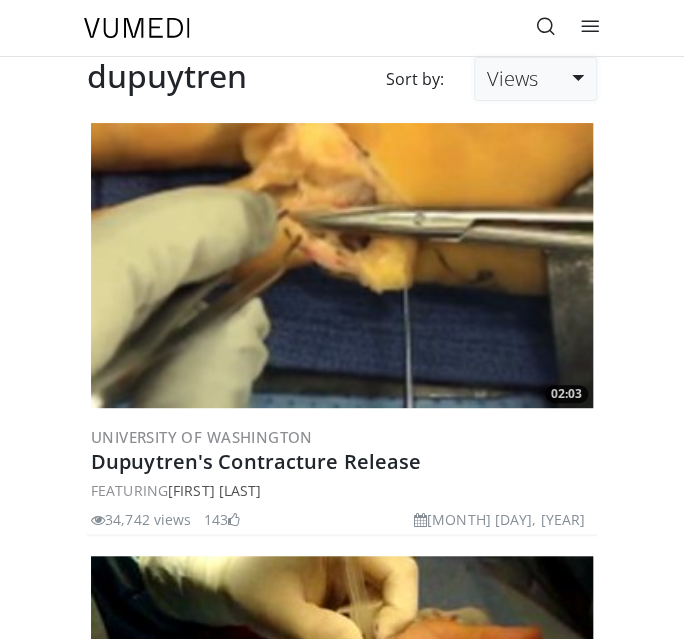 click on "Views" at bounding box center [535, 79] 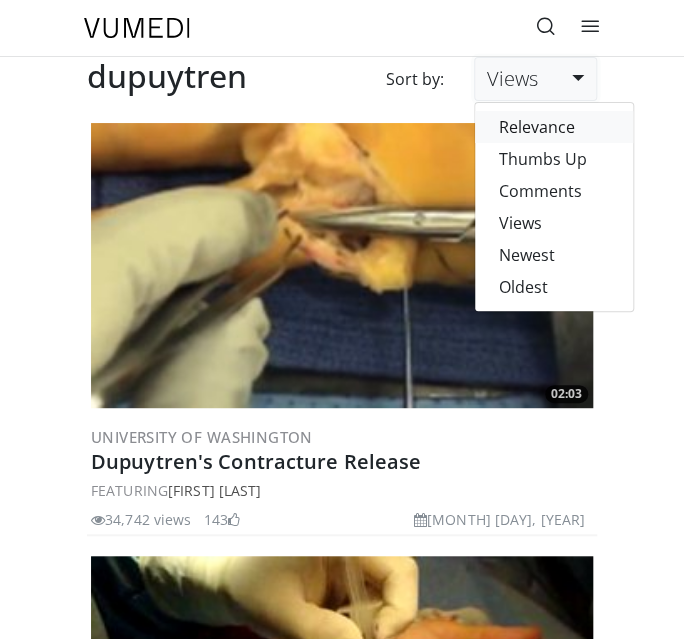 click on "Relevance" at bounding box center [554, 127] 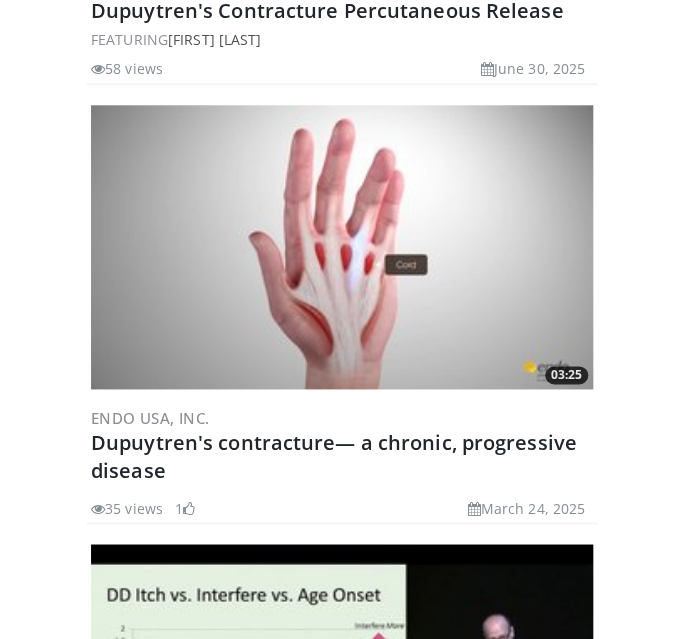 scroll, scrollTop: 464, scrollLeft: 0, axis: vertical 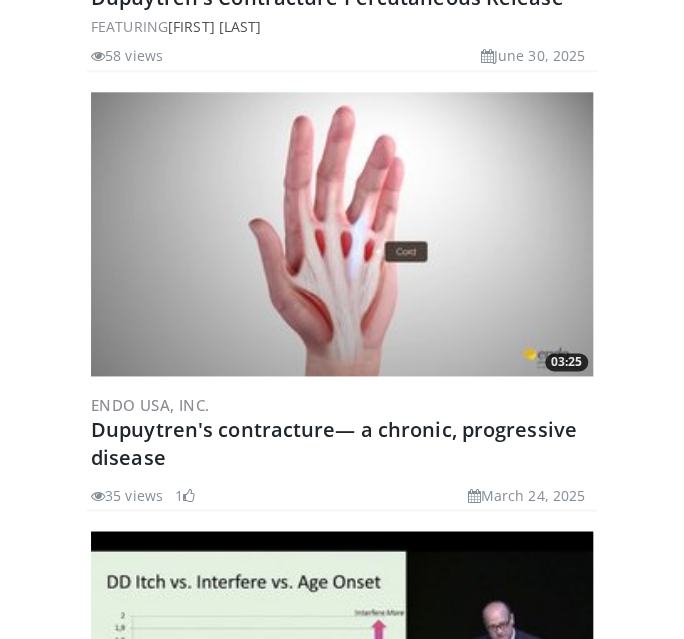 click at bounding box center (342, 234) 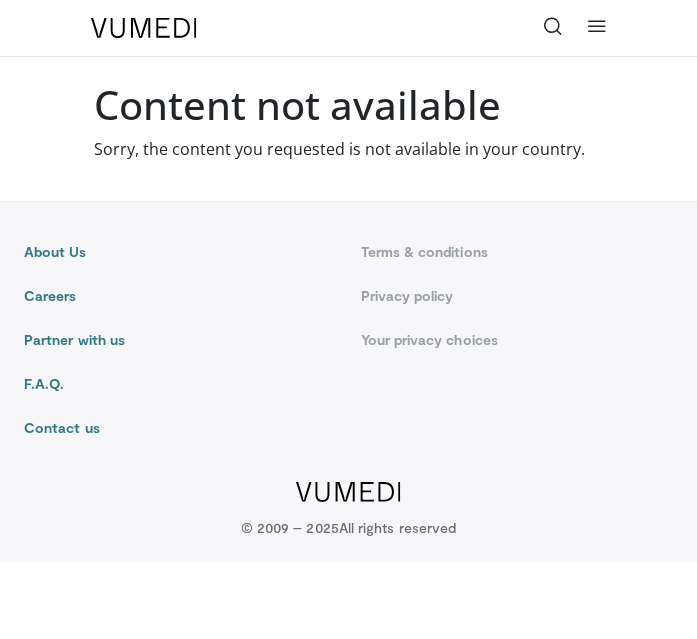 scroll, scrollTop: 0, scrollLeft: 0, axis: both 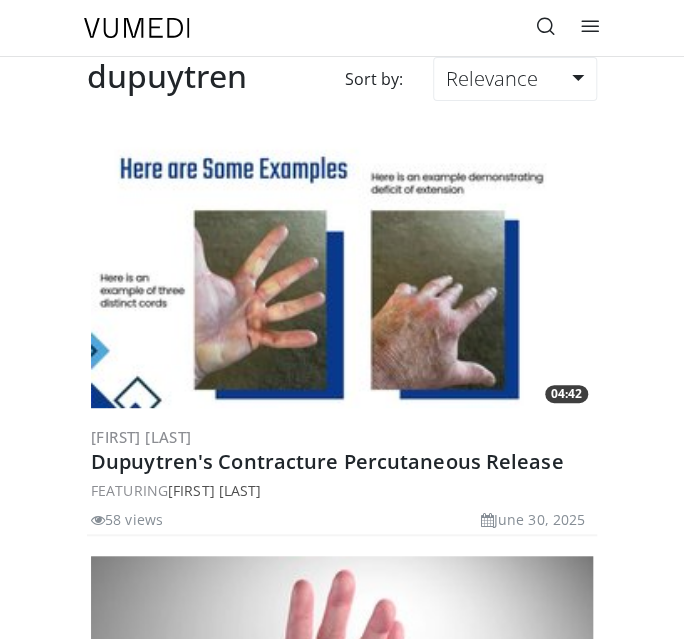 click at bounding box center [342, 265] 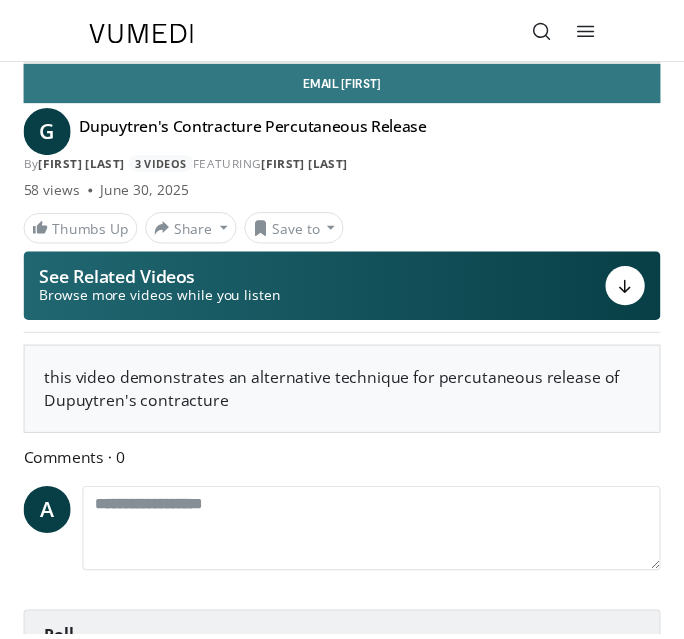scroll, scrollTop: 0, scrollLeft: 0, axis: both 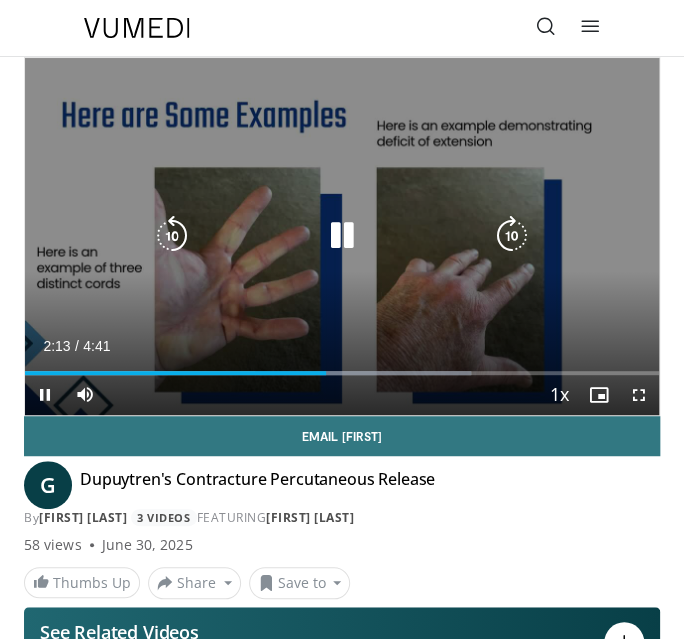 click on "10 seconds
Tap to unmute" at bounding box center (342, 236) 